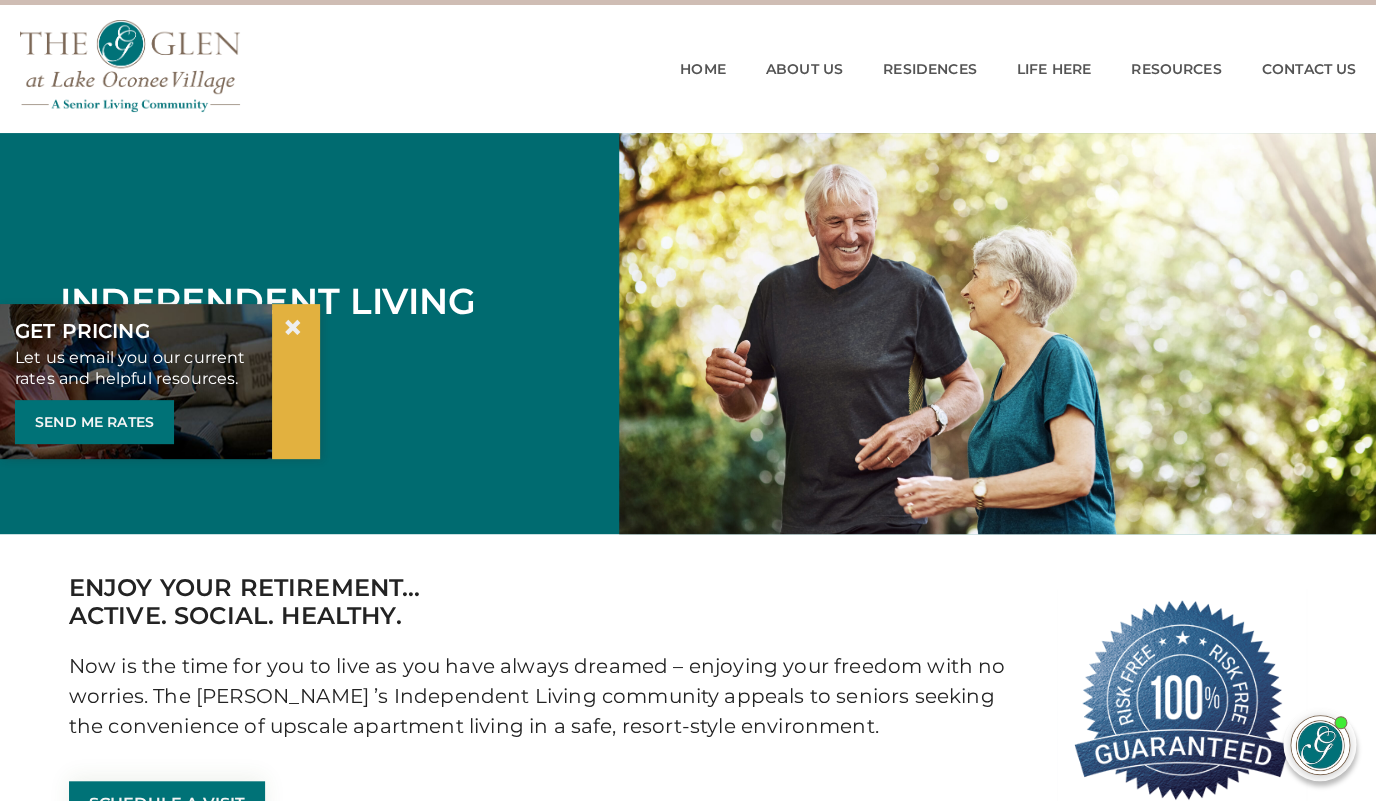 scroll, scrollTop: 58, scrollLeft: 0, axis: vertical 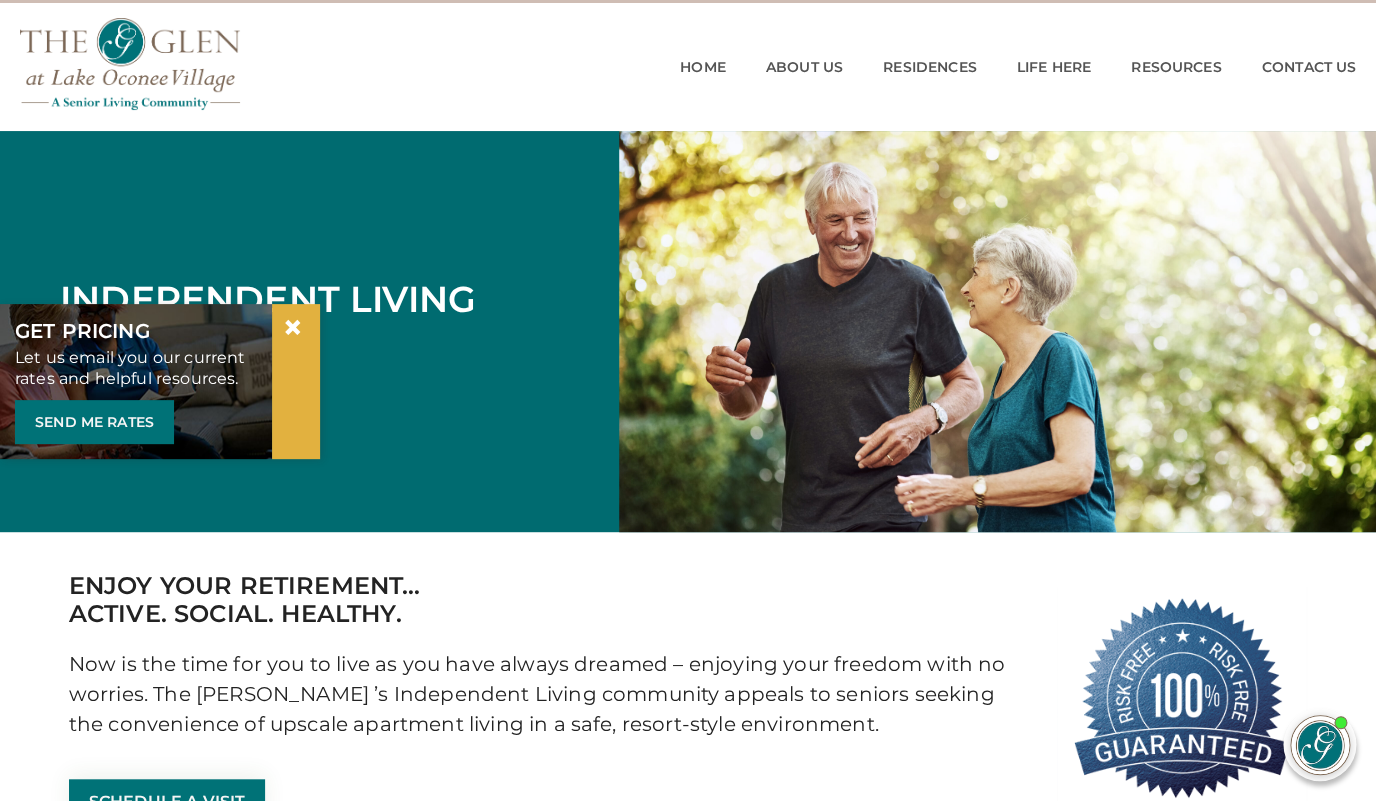 click on "×" at bounding box center (293, 327) 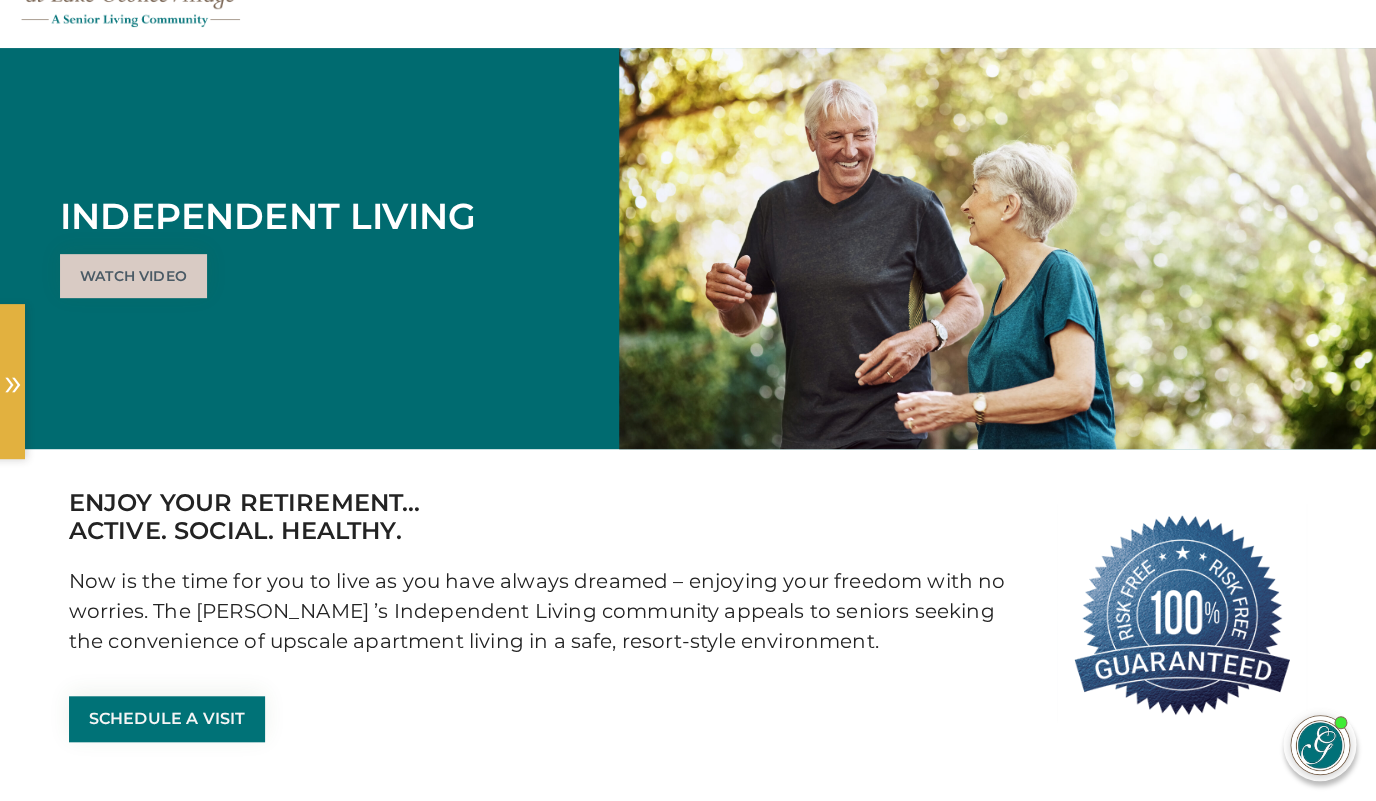 scroll, scrollTop: 279, scrollLeft: 0, axis: vertical 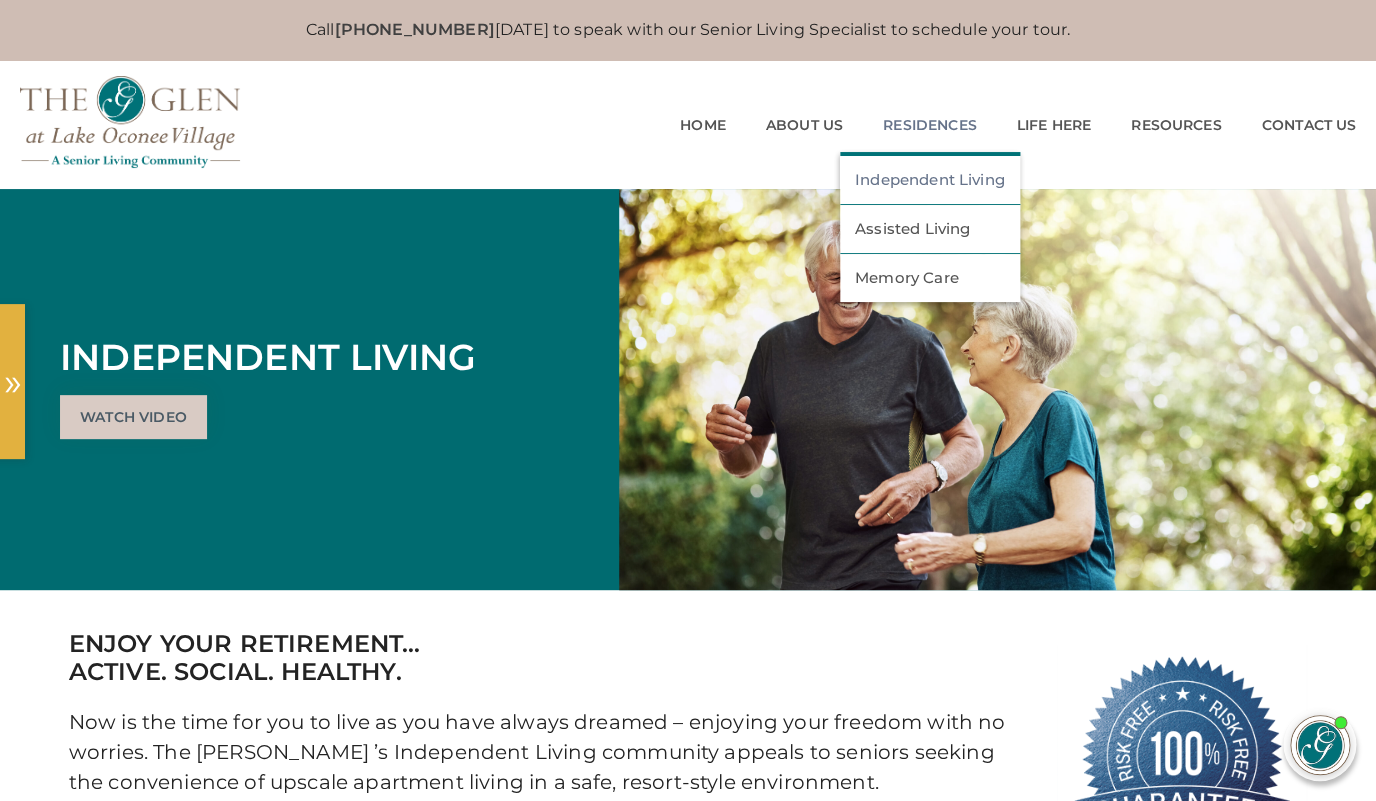 click on "Independent Living" at bounding box center [930, 180] 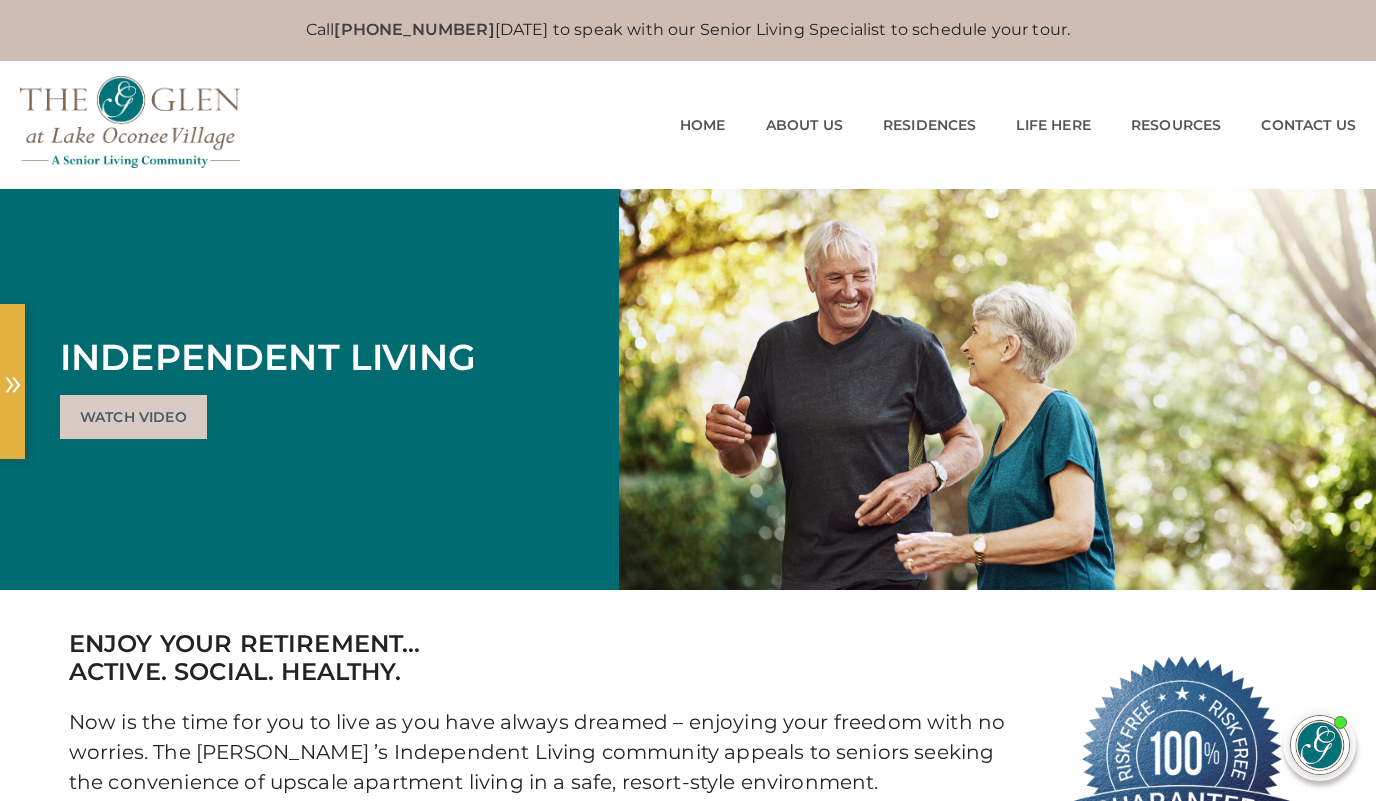 scroll, scrollTop: 0, scrollLeft: 0, axis: both 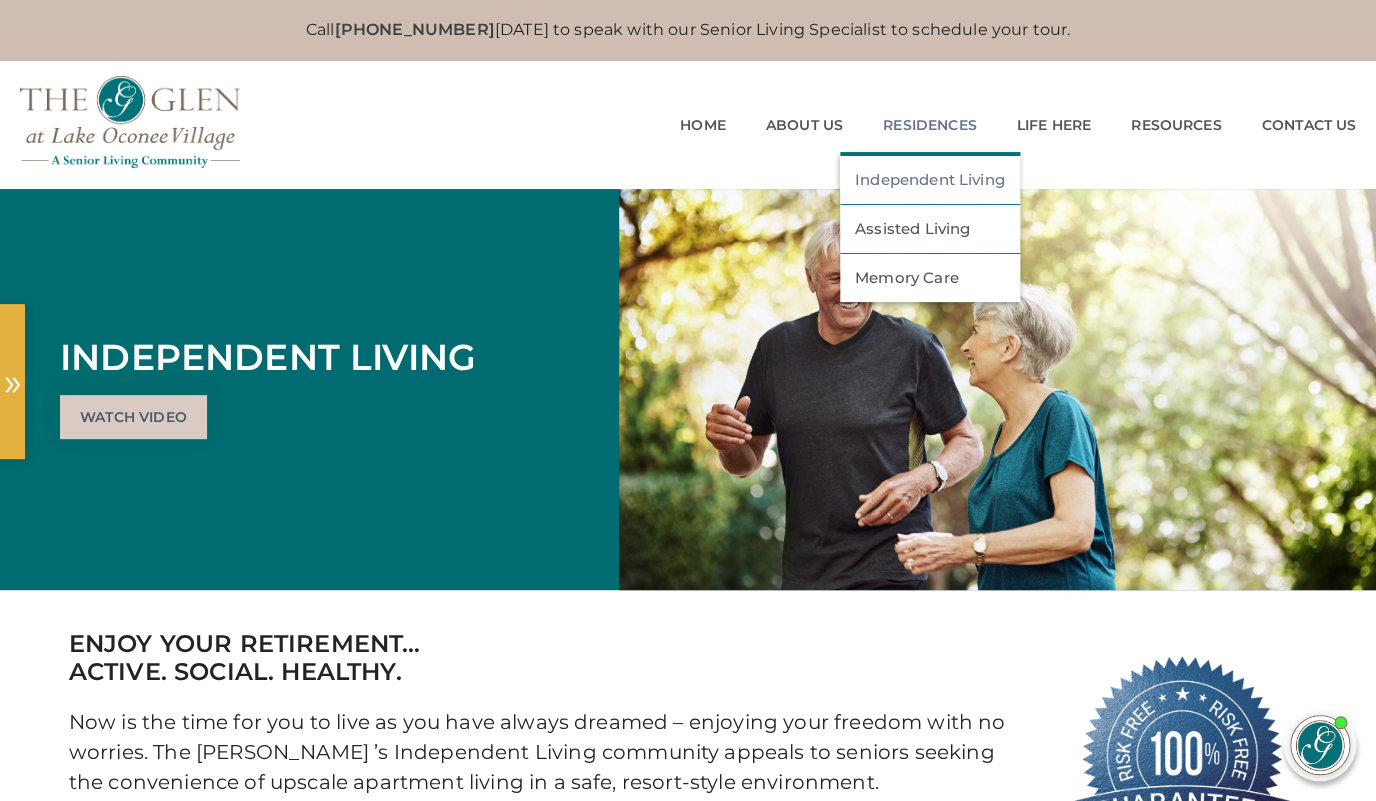 click on "Independent Living" at bounding box center [930, 180] 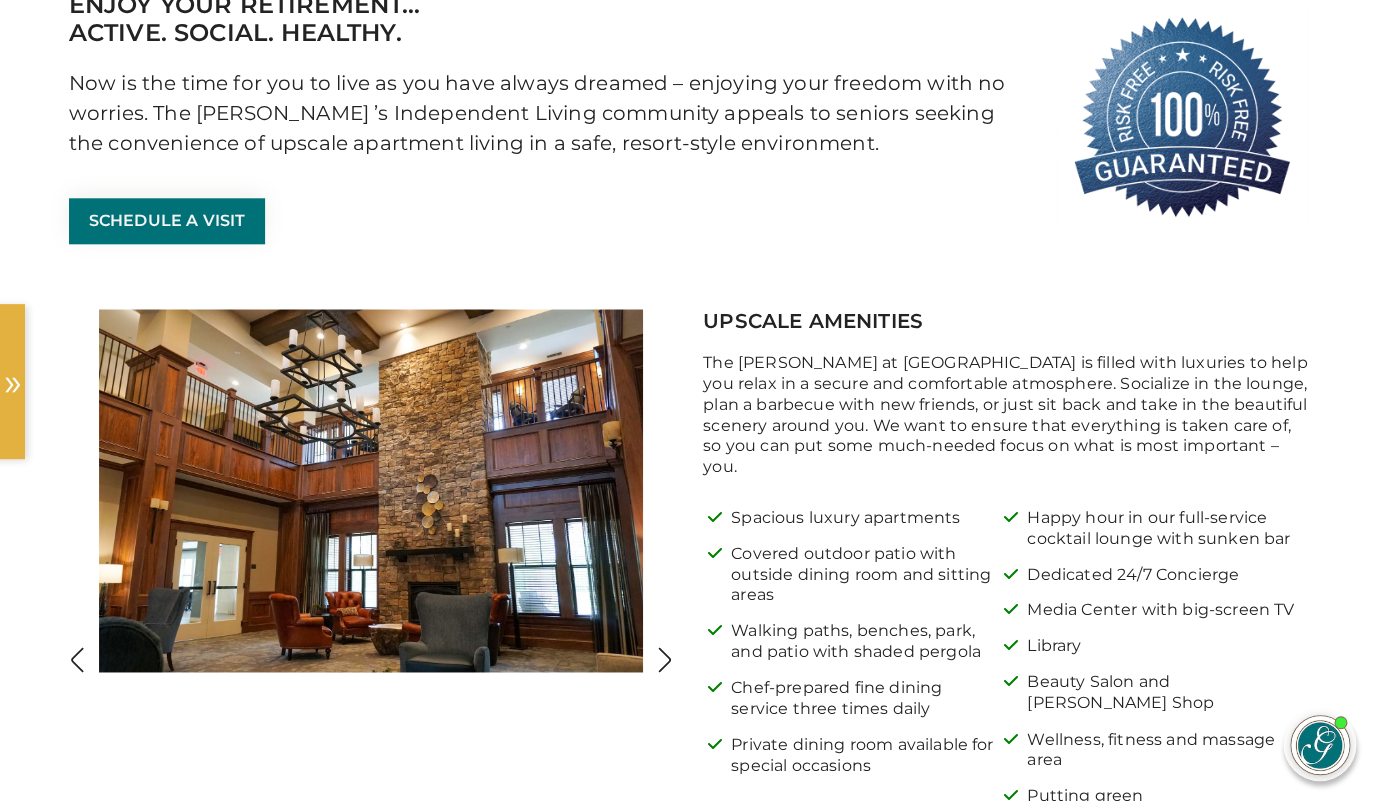 scroll, scrollTop: 647, scrollLeft: 0, axis: vertical 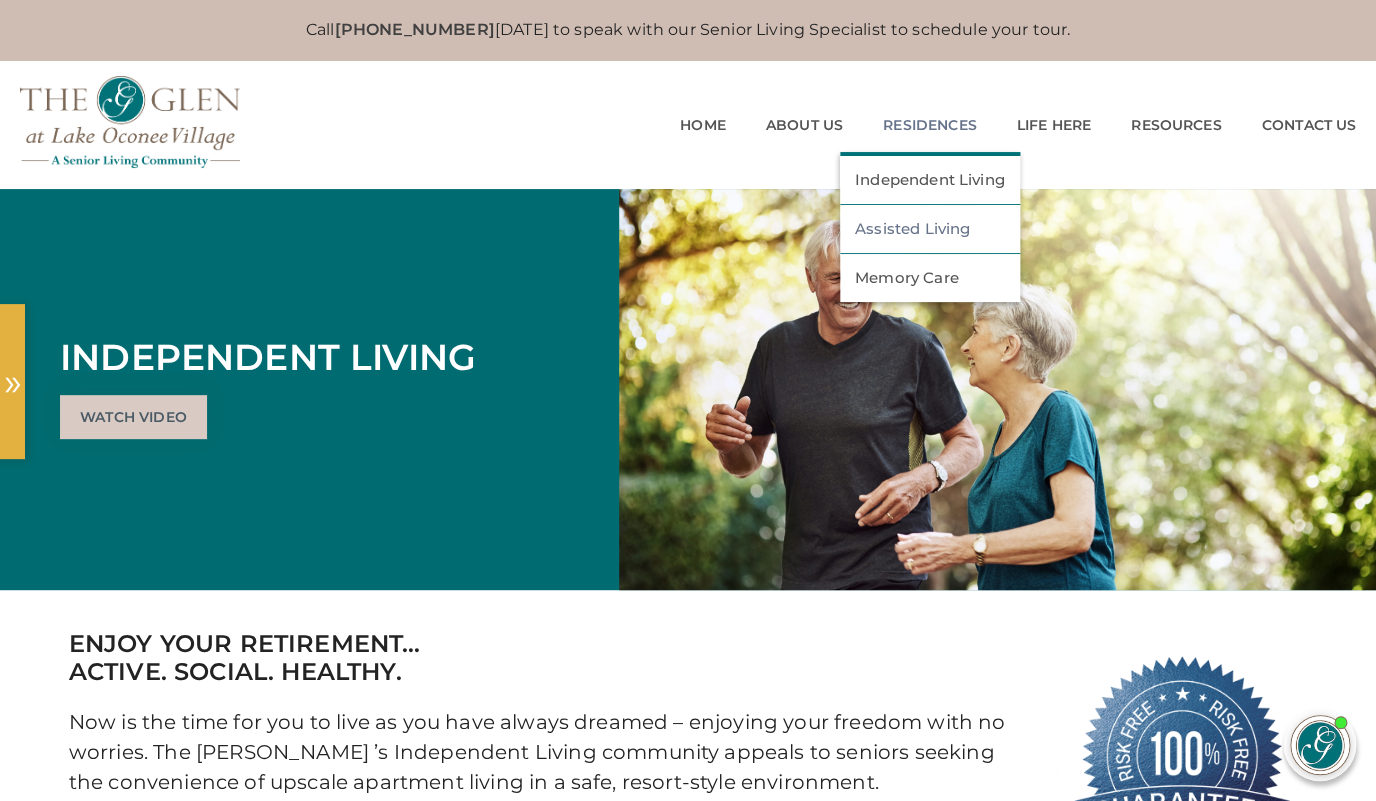 click on "Assisted Living" at bounding box center [930, 229] 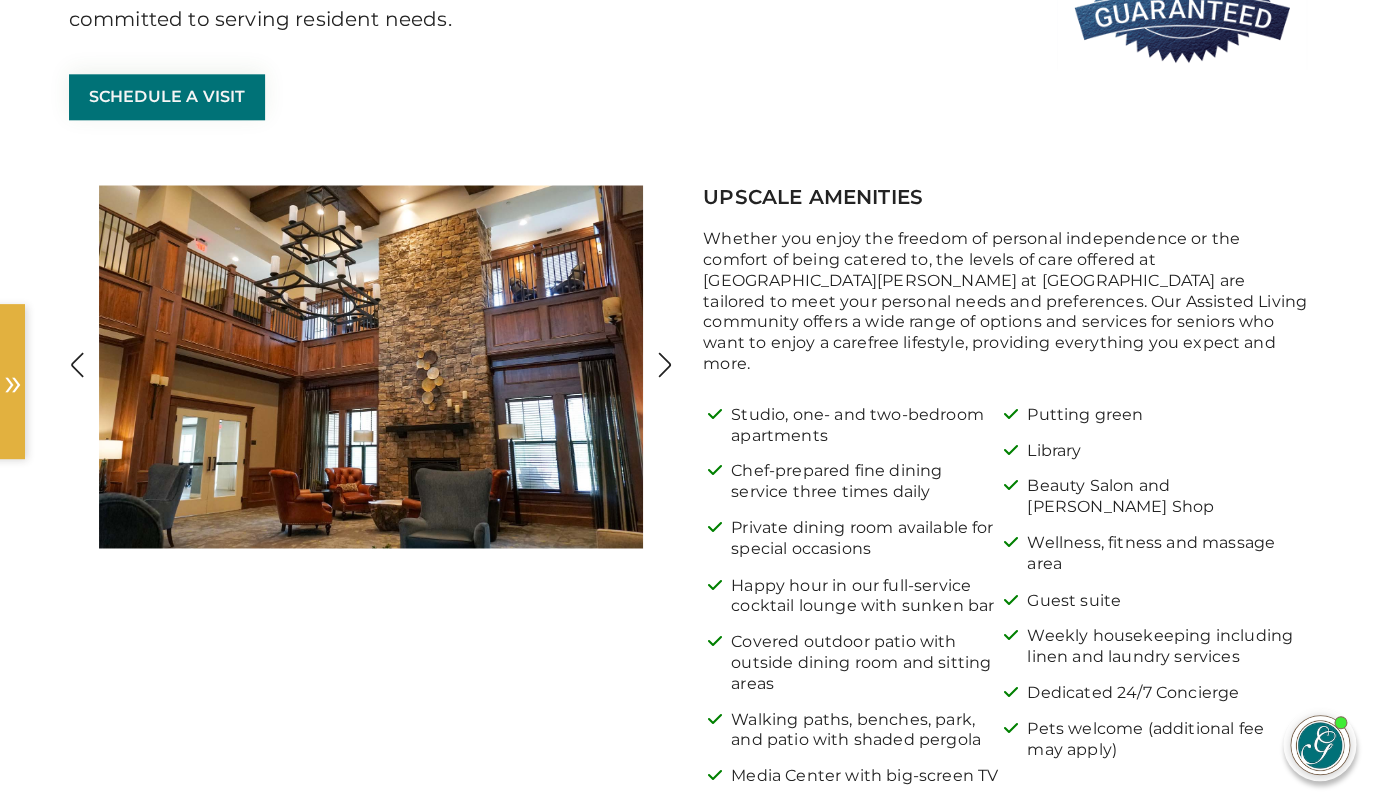 scroll, scrollTop: 817, scrollLeft: 0, axis: vertical 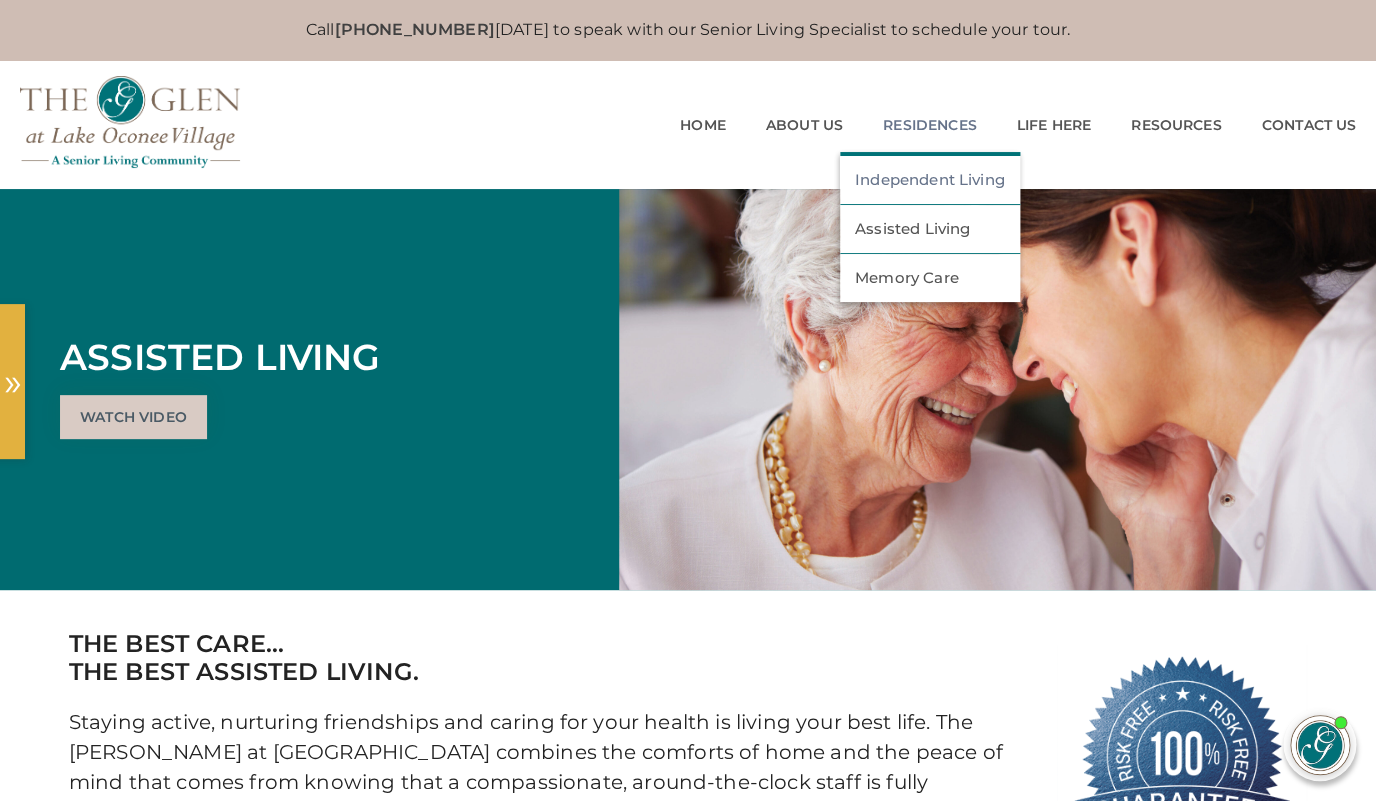 click on "Independent Living" at bounding box center (930, 180) 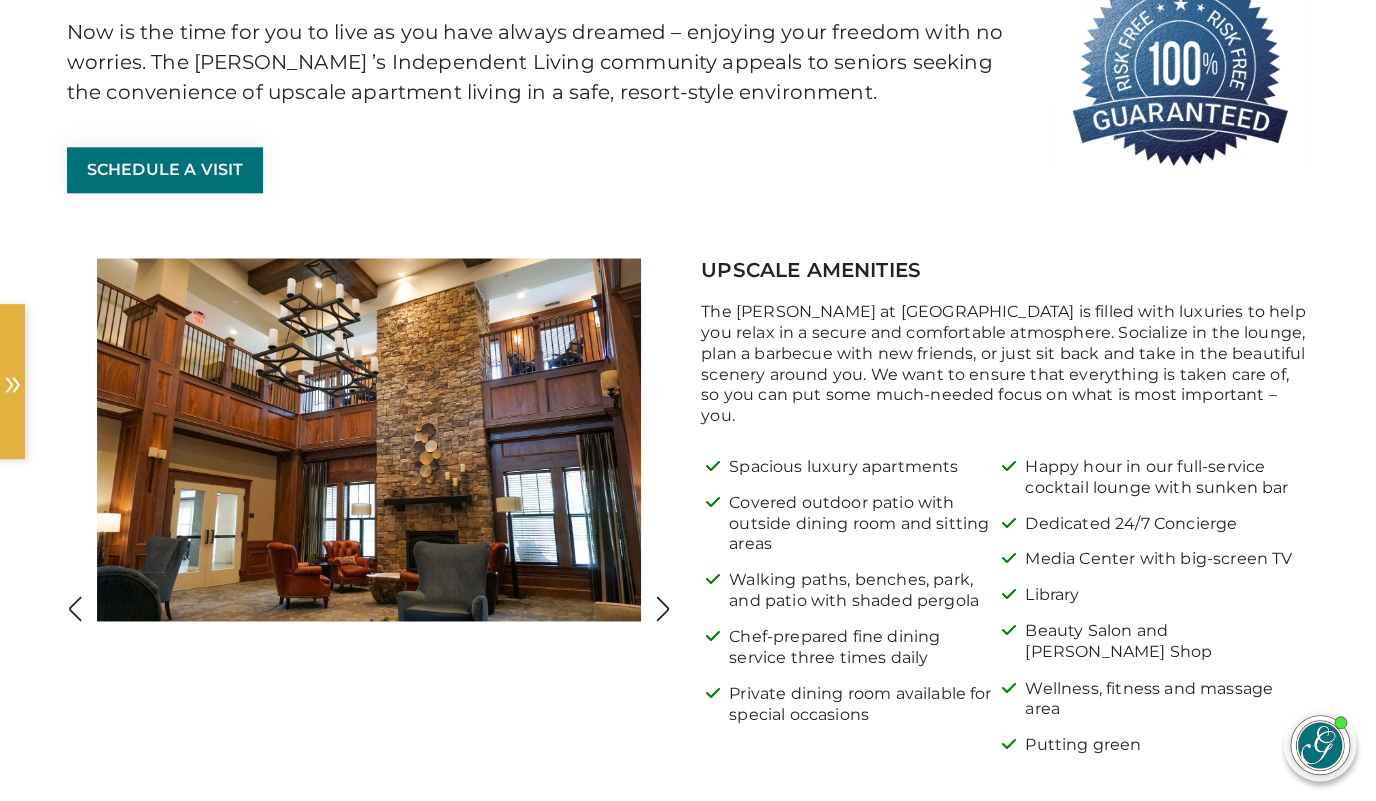 scroll, scrollTop: 0, scrollLeft: 2, axis: horizontal 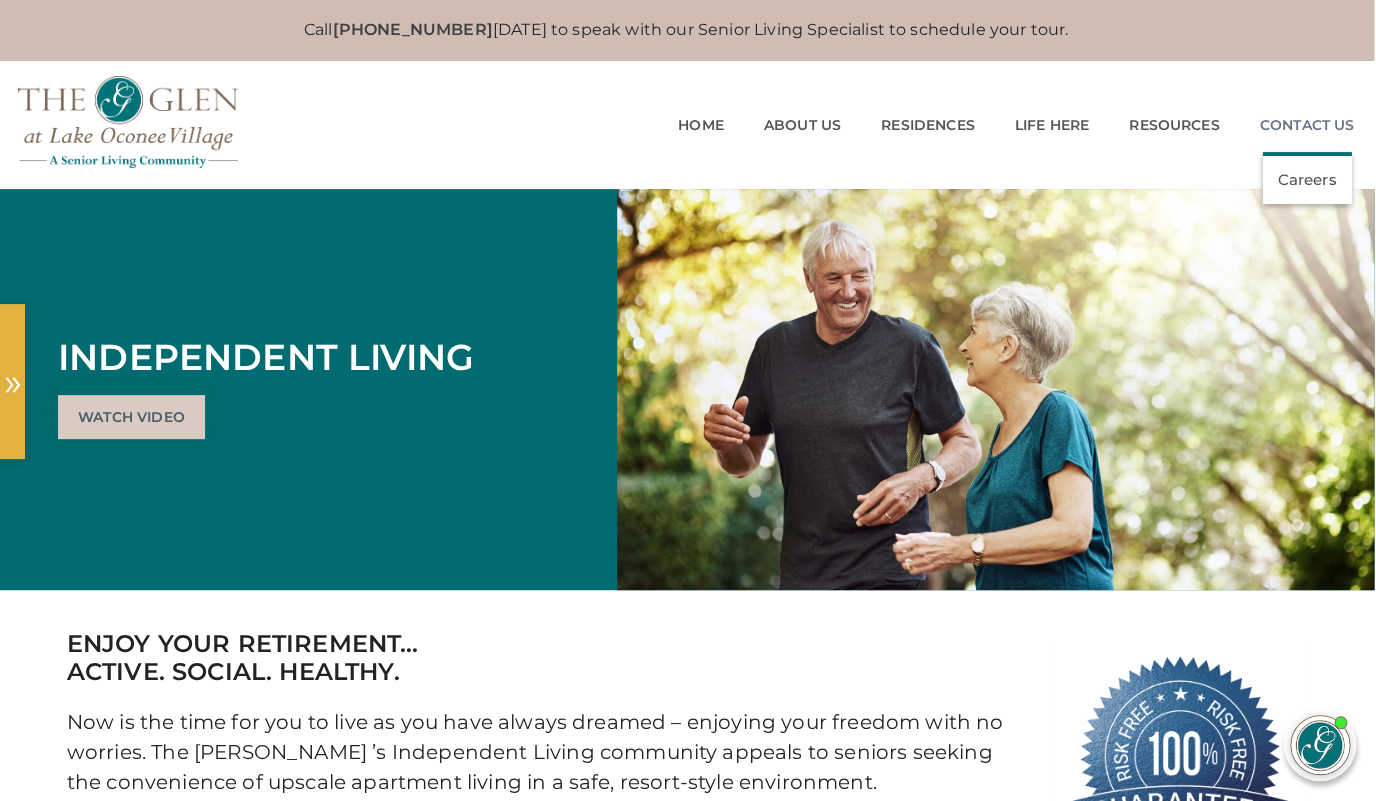 click on "Contact Us" at bounding box center (1306, 125) 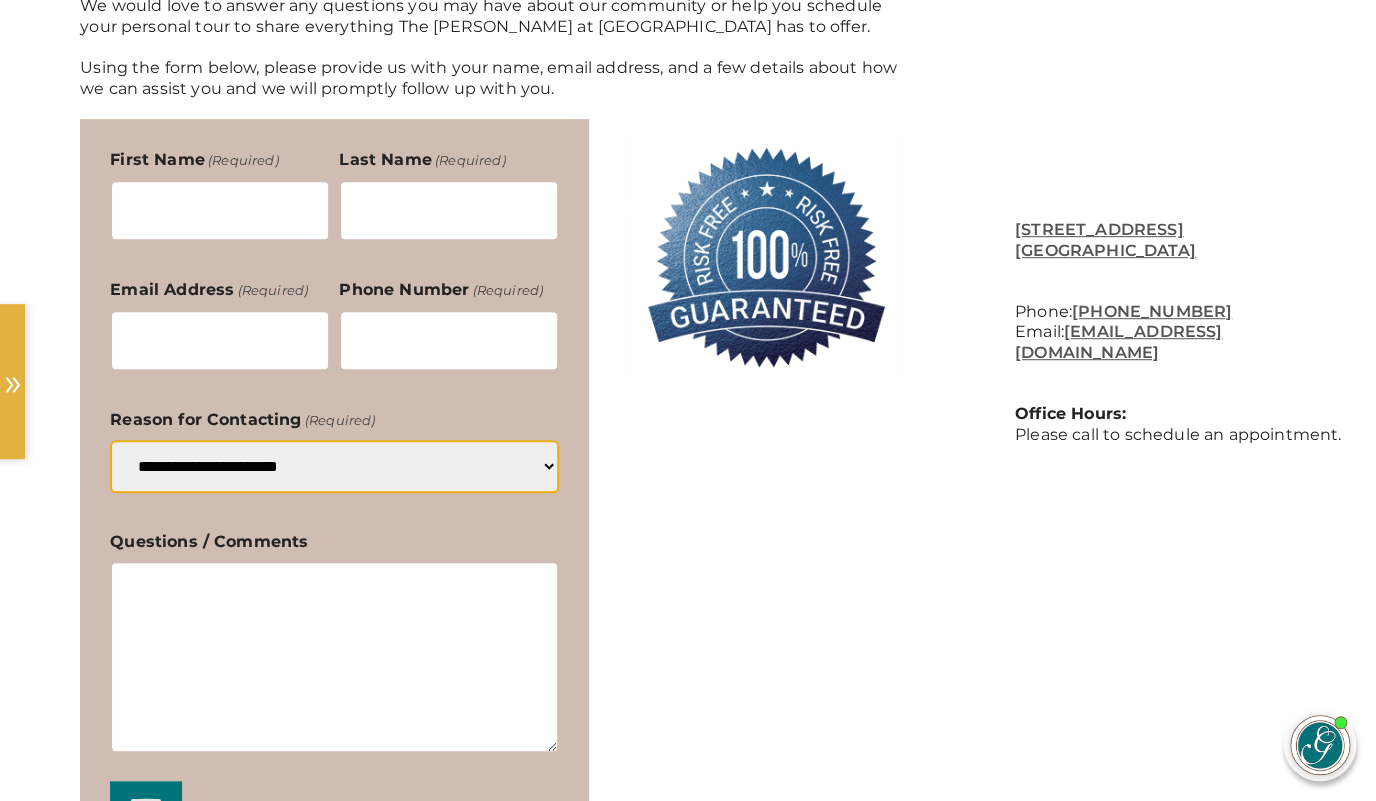 scroll, scrollTop: 232, scrollLeft: 0, axis: vertical 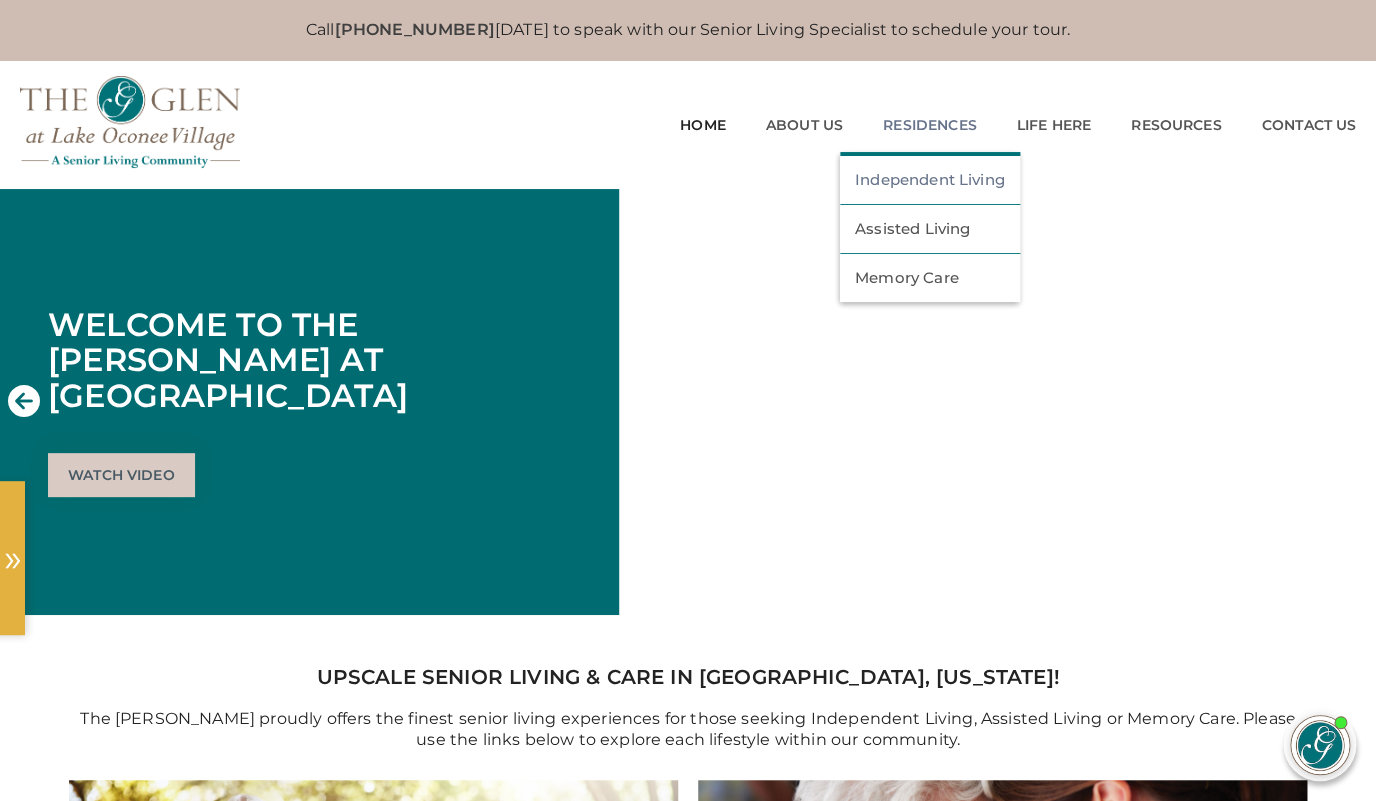 click on "Independent Living" at bounding box center (930, 180) 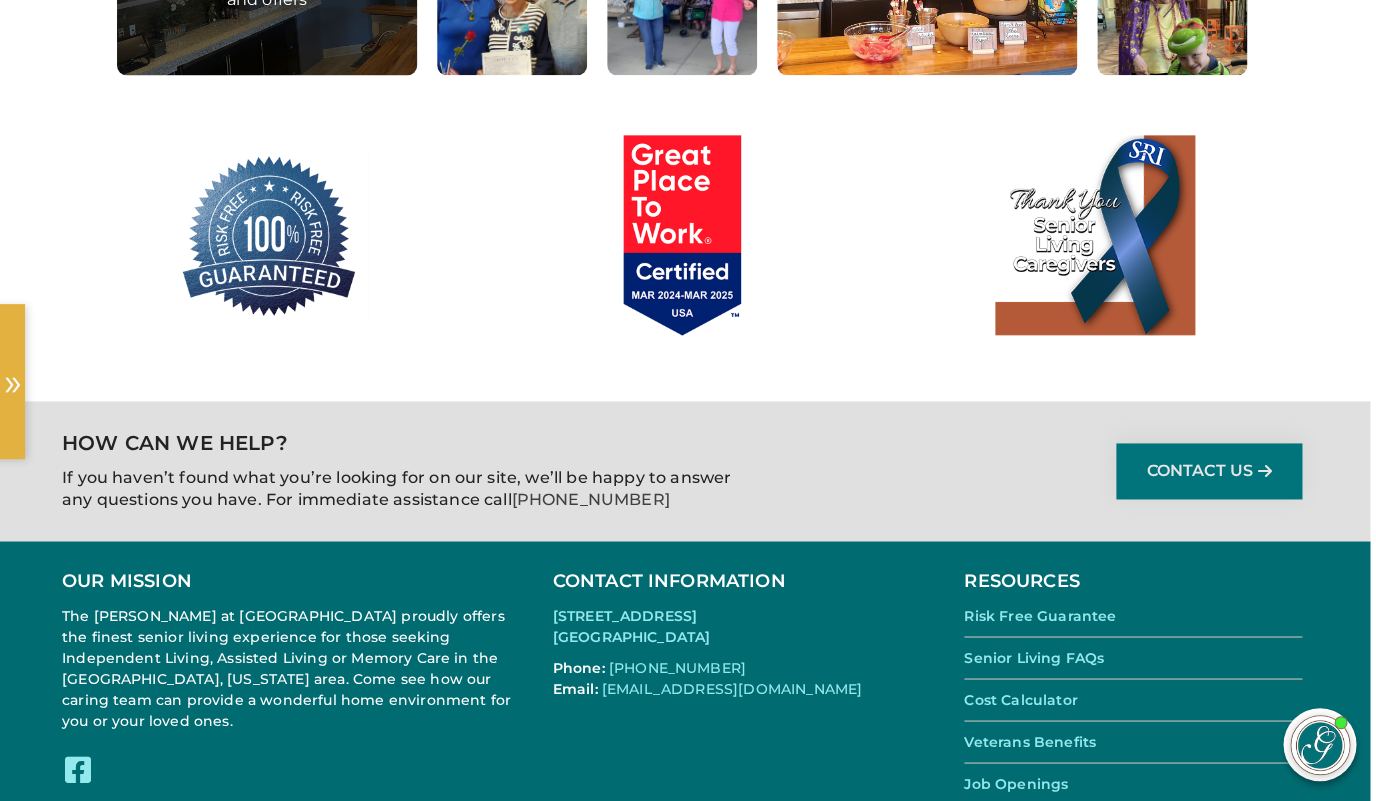 scroll, scrollTop: 3617, scrollLeft: 6, axis: both 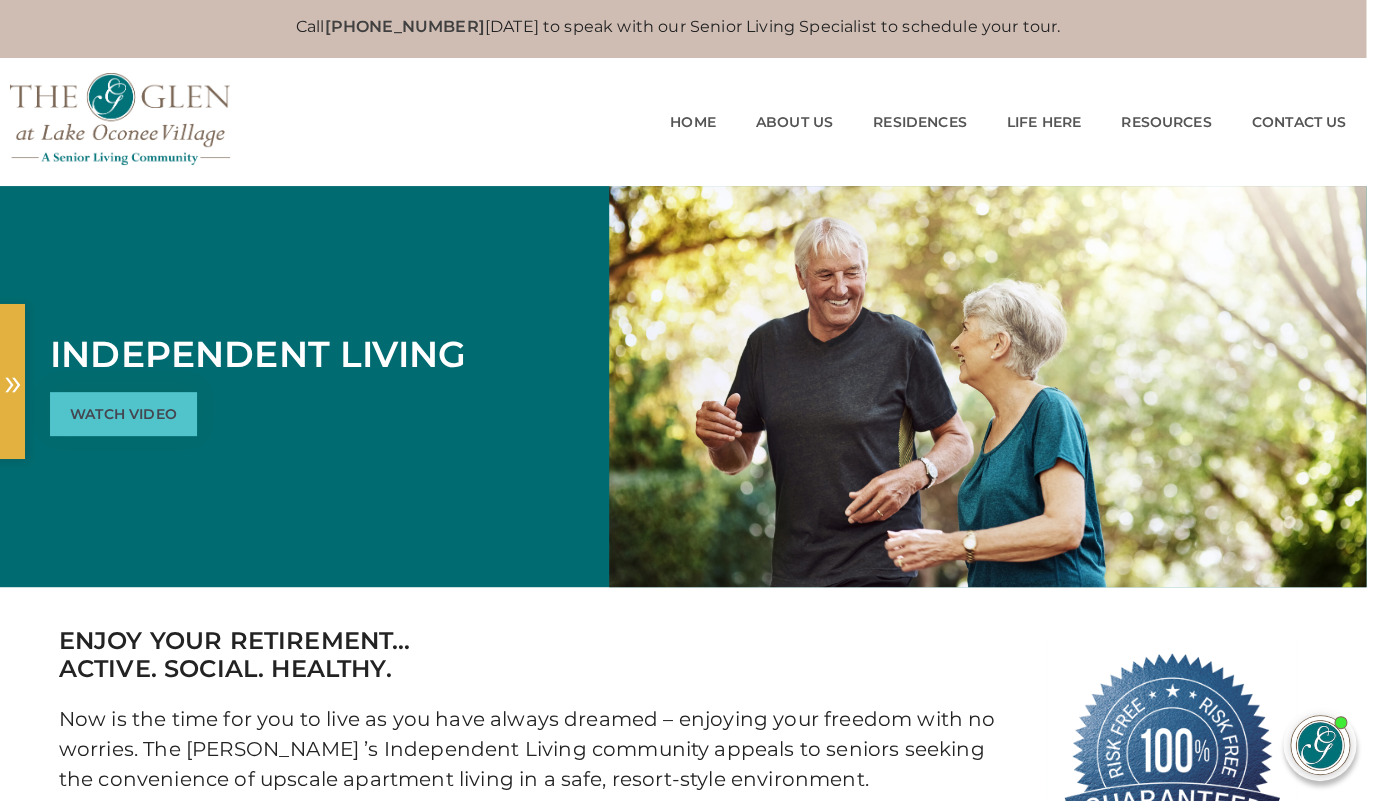 click on "Watch Video" at bounding box center [123, 414] 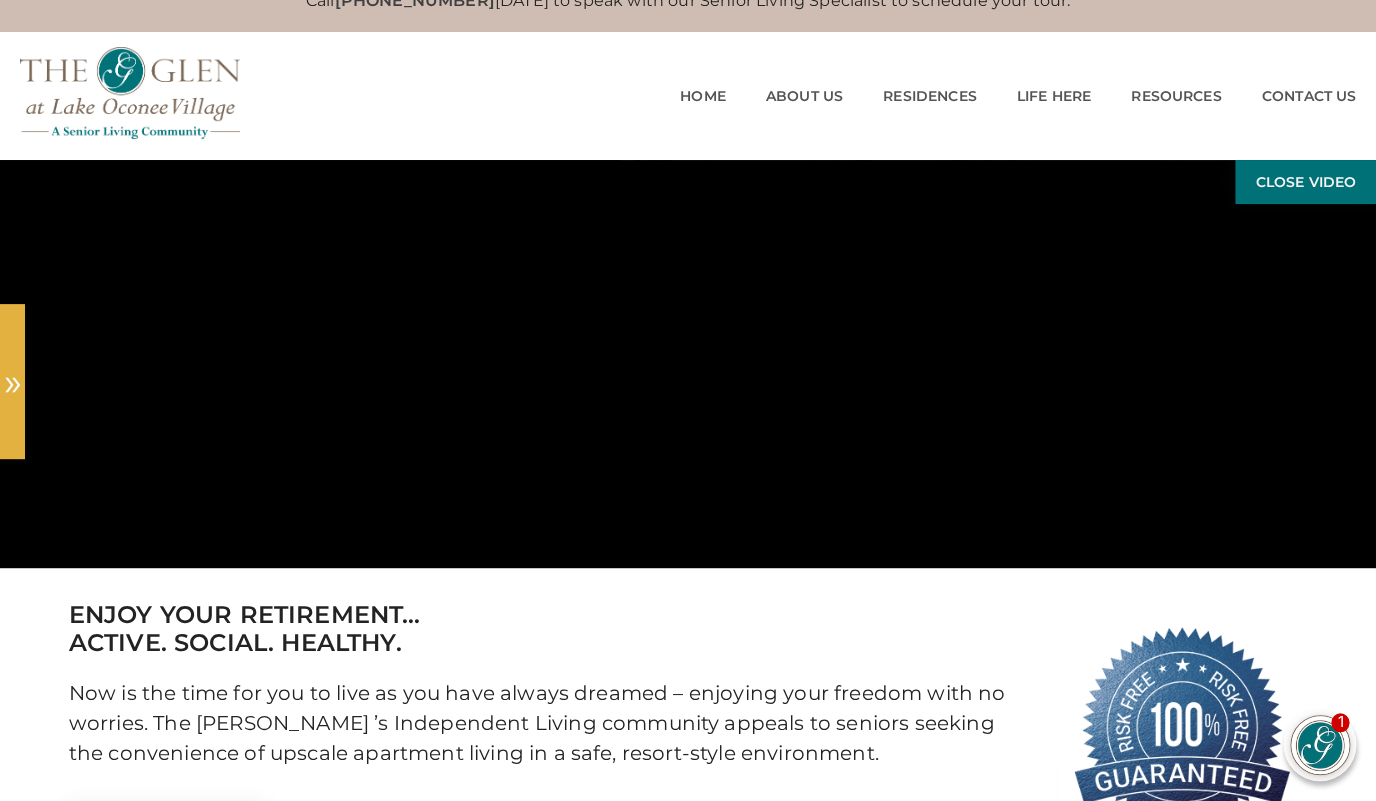 scroll, scrollTop: 0, scrollLeft: 0, axis: both 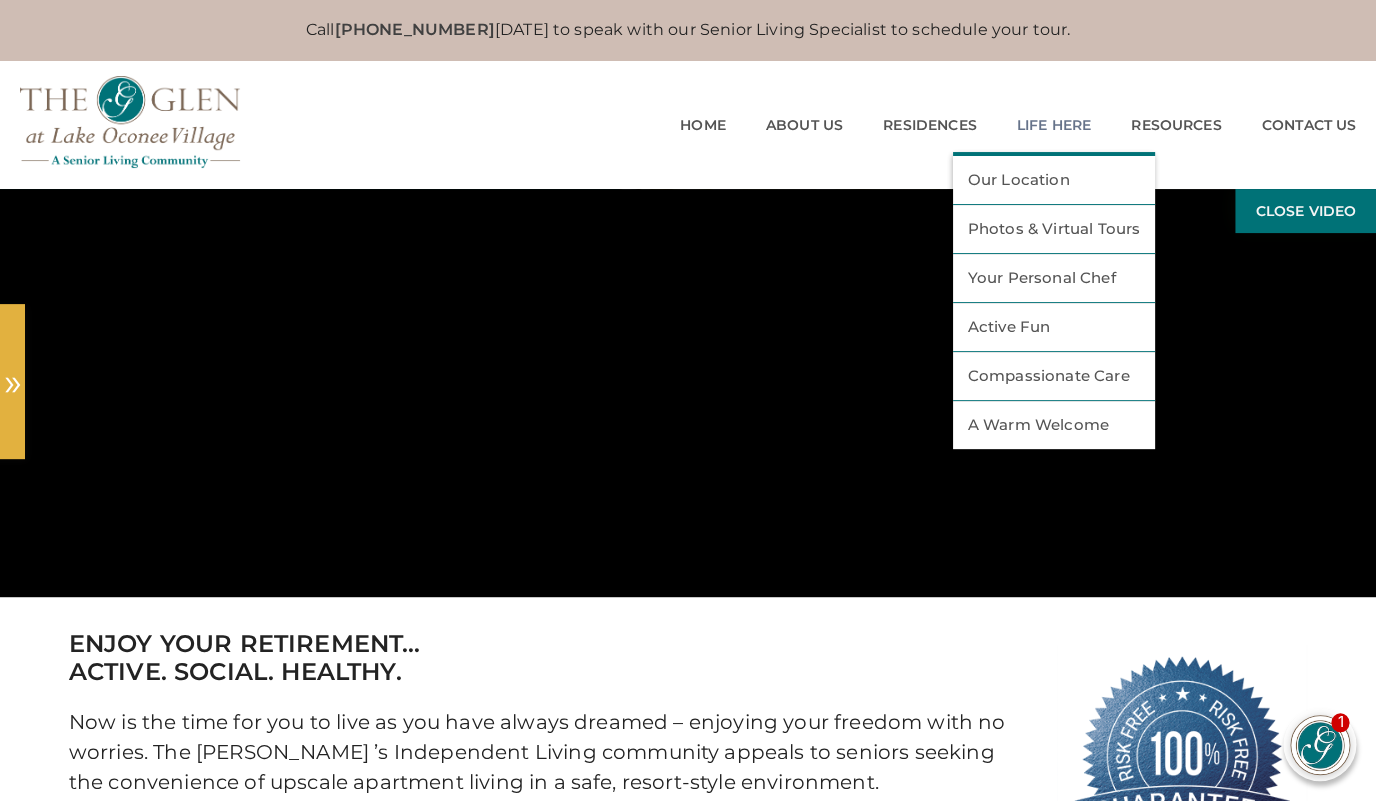 click on "Our Location" at bounding box center [1053, 180] 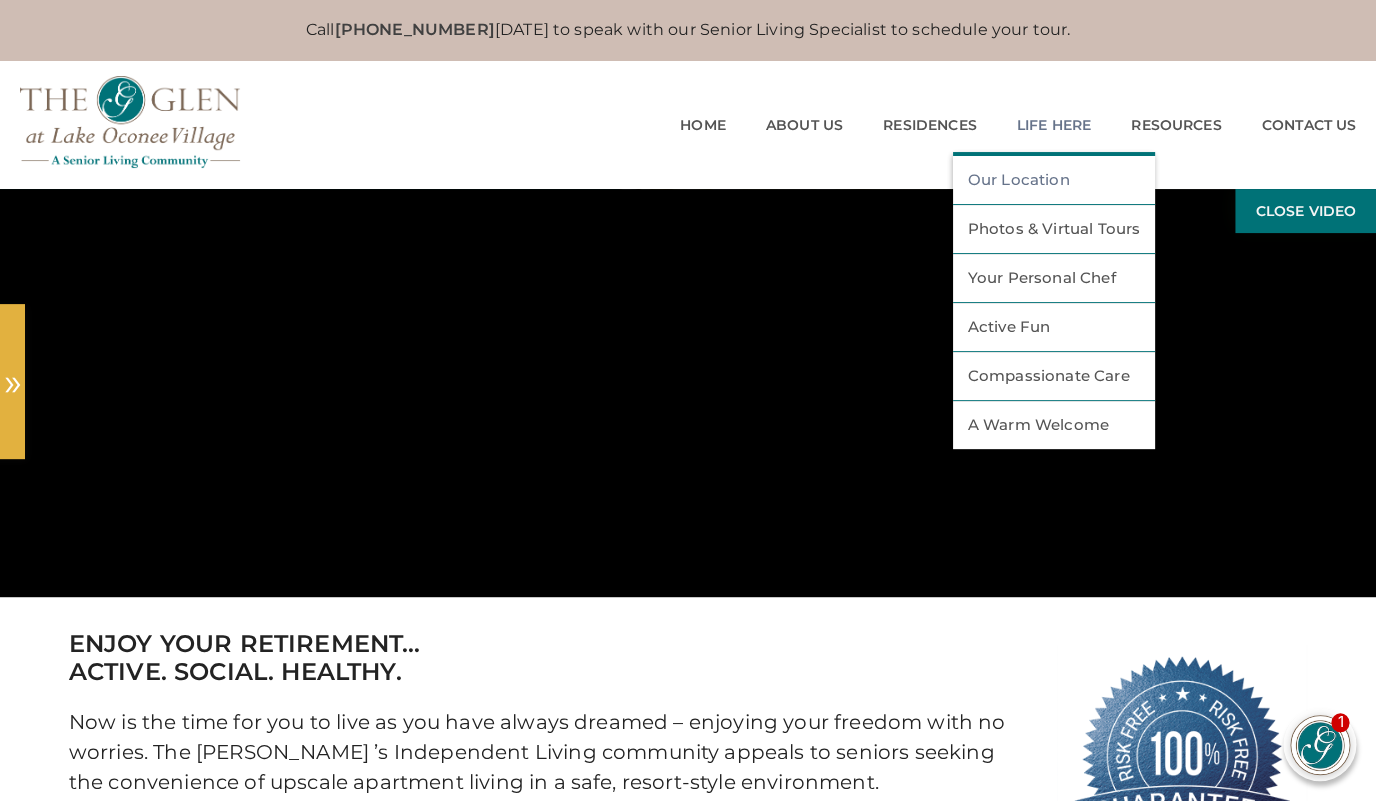 click on "Our Location" at bounding box center (1053, 180) 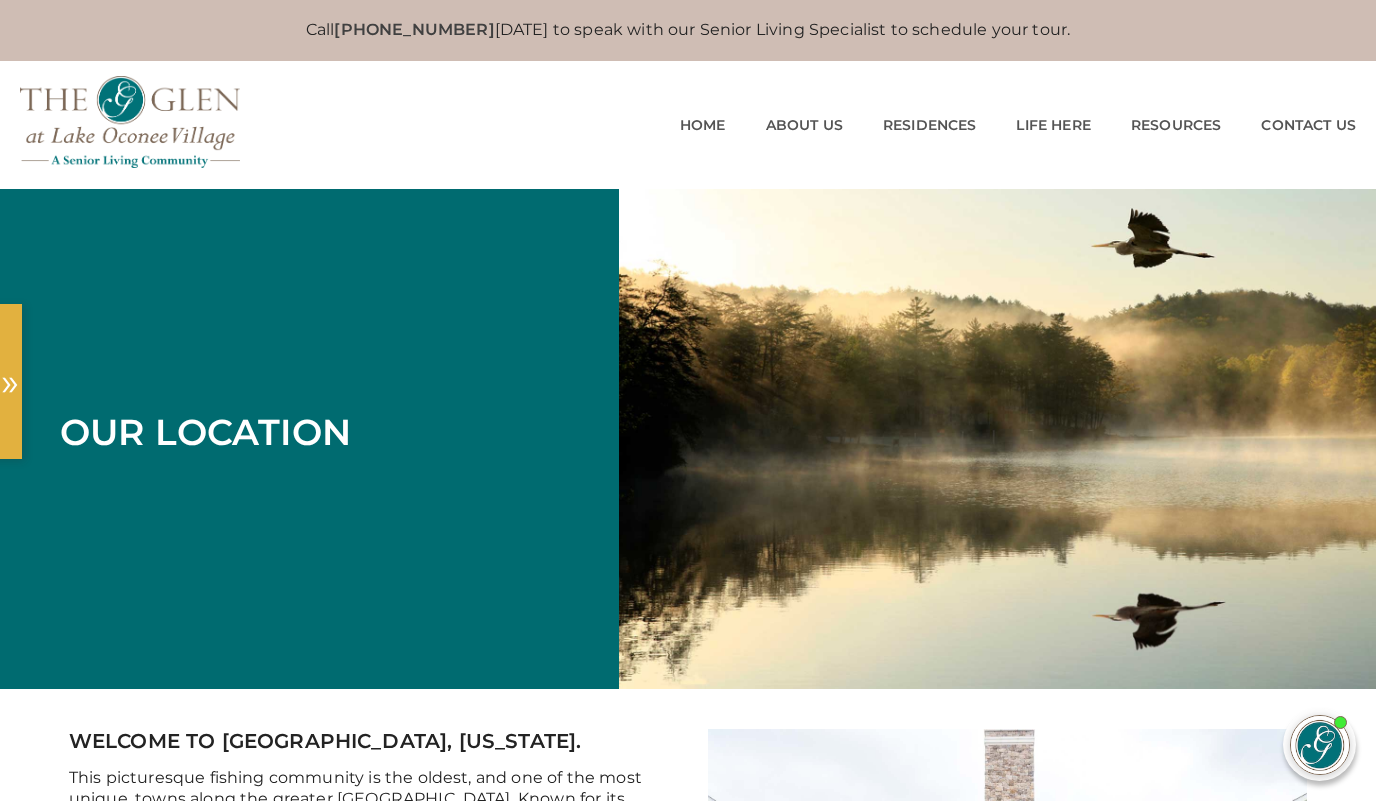 scroll, scrollTop: 0, scrollLeft: 0, axis: both 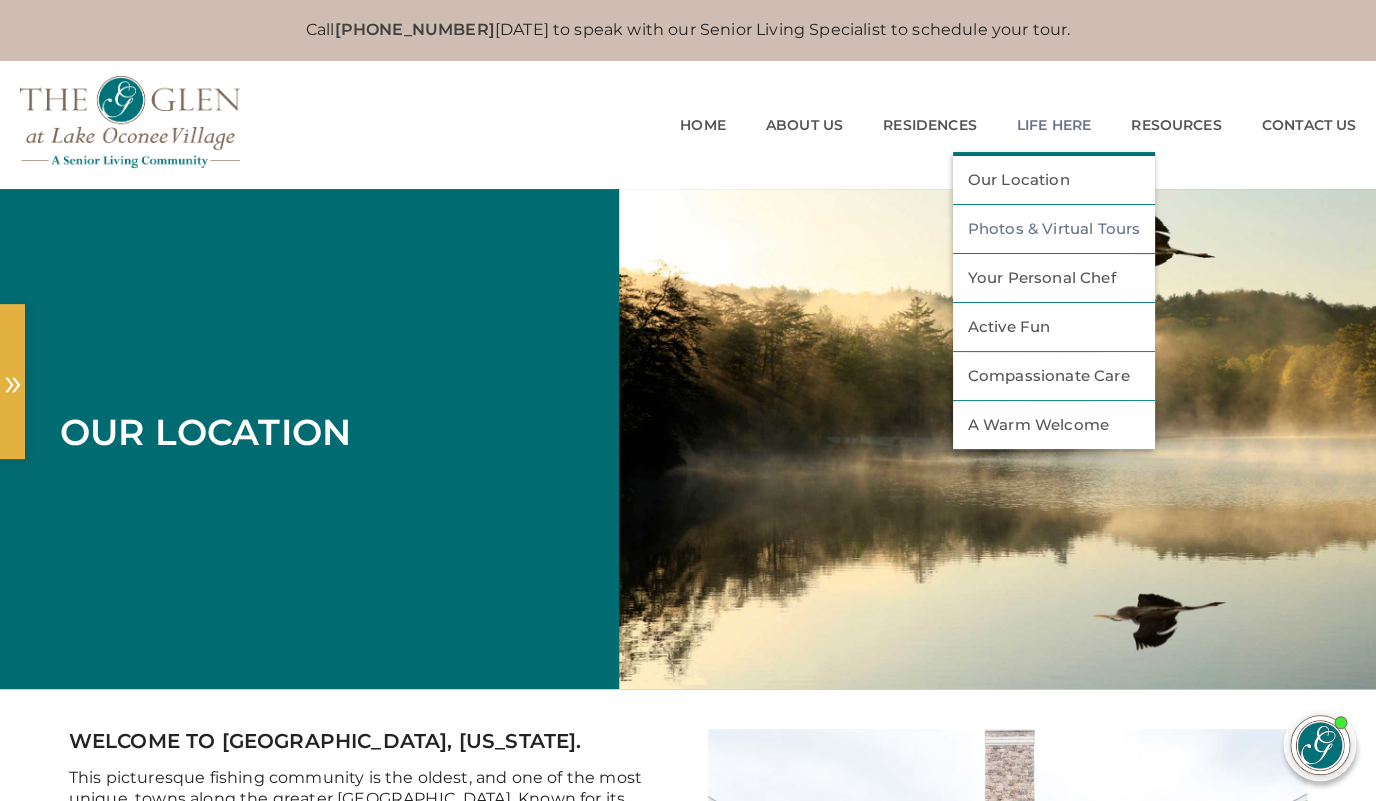 click on "Photos & Virtual Tours" at bounding box center [1053, 229] 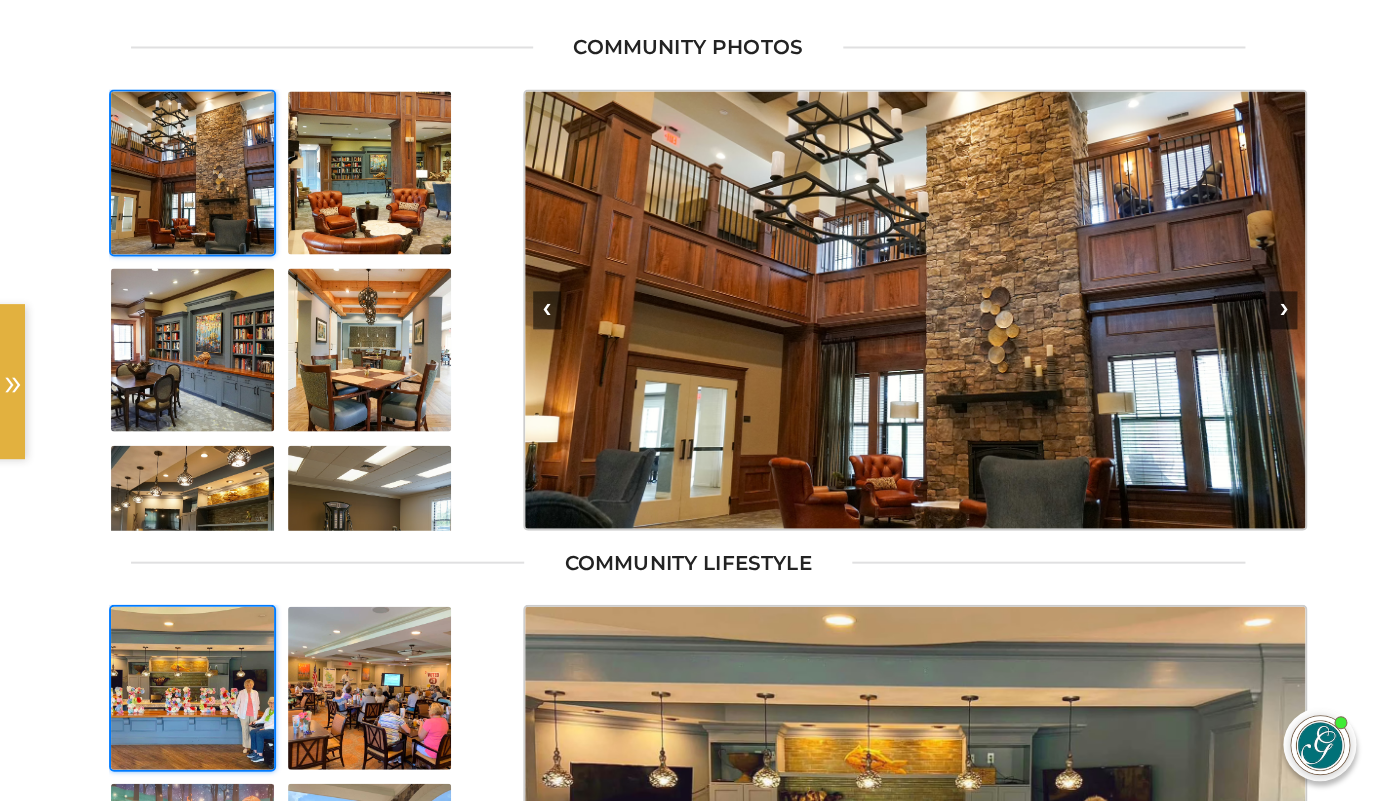 scroll, scrollTop: 1284, scrollLeft: 0, axis: vertical 